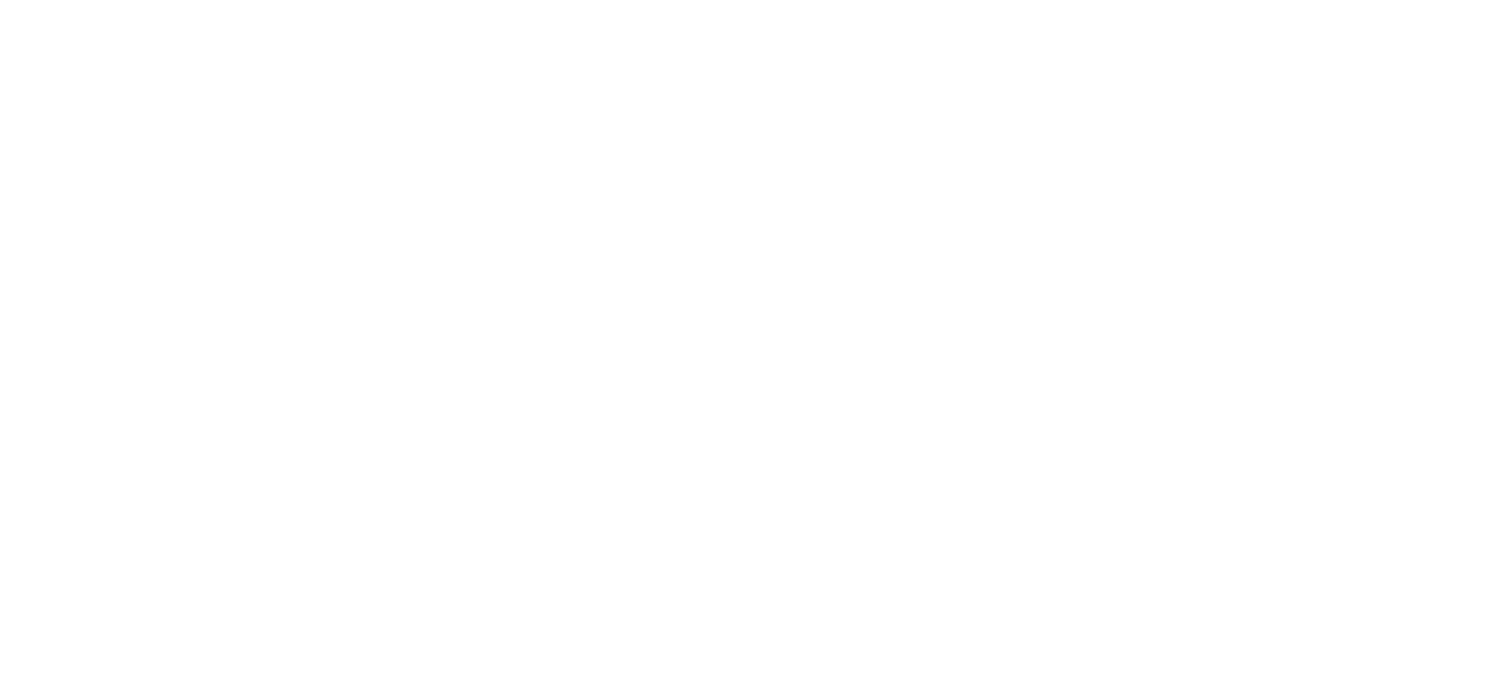 scroll, scrollTop: 0, scrollLeft: 0, axis: both 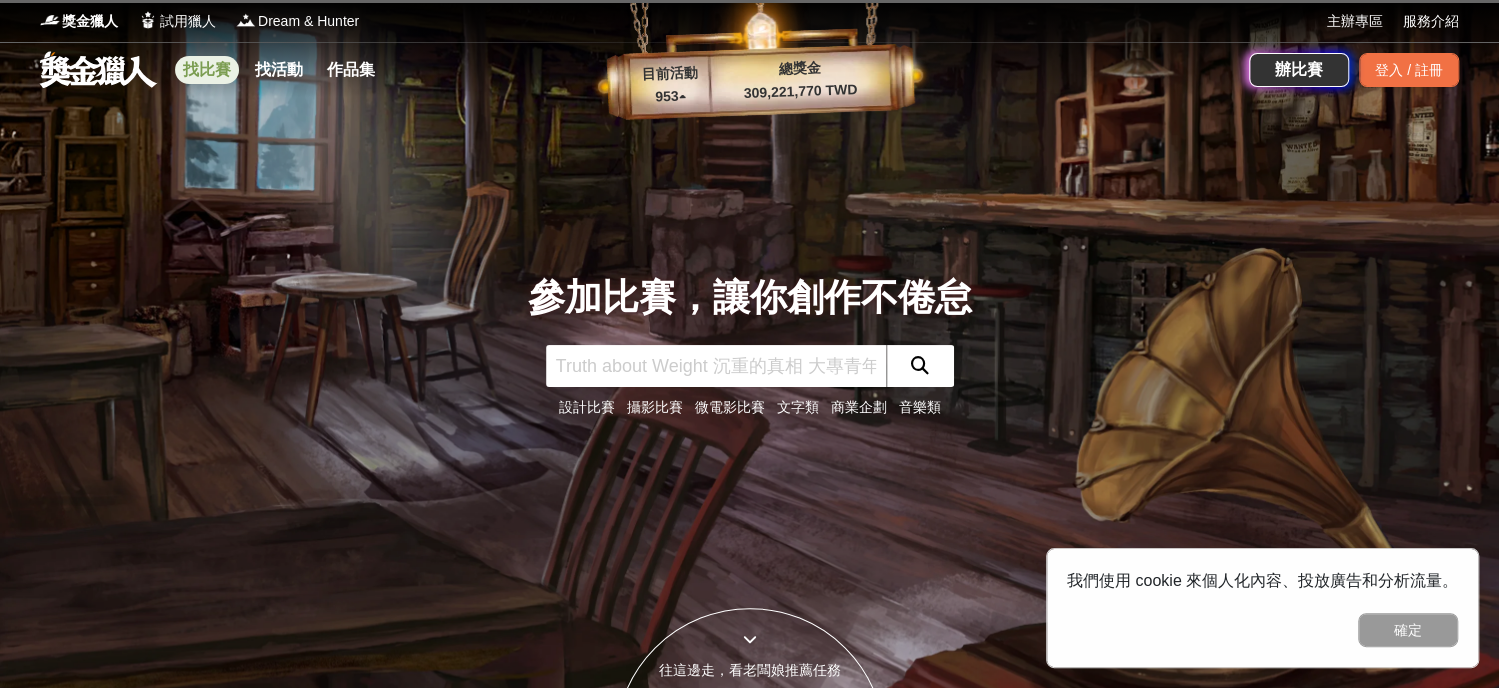 click on "找比賽" at bounding box center (207, 70) 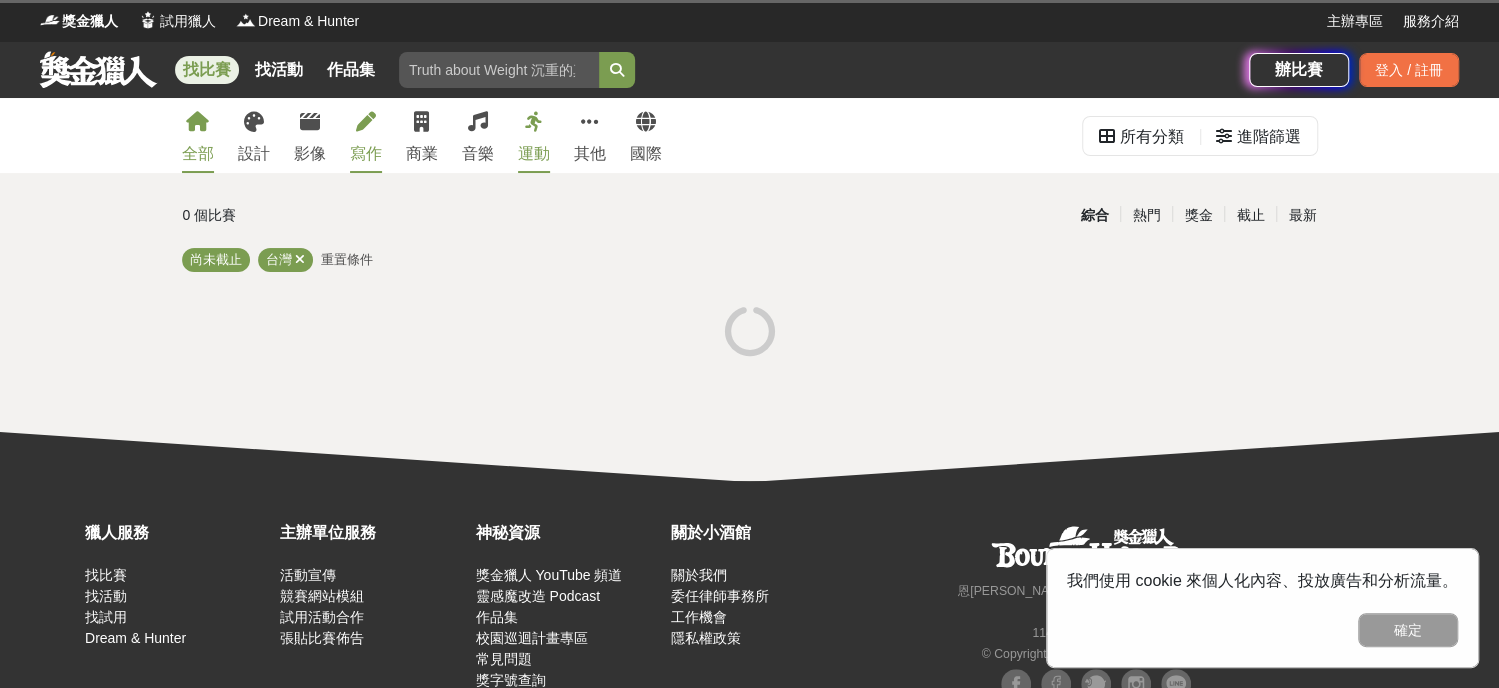 click at bounding box center [366, 122] 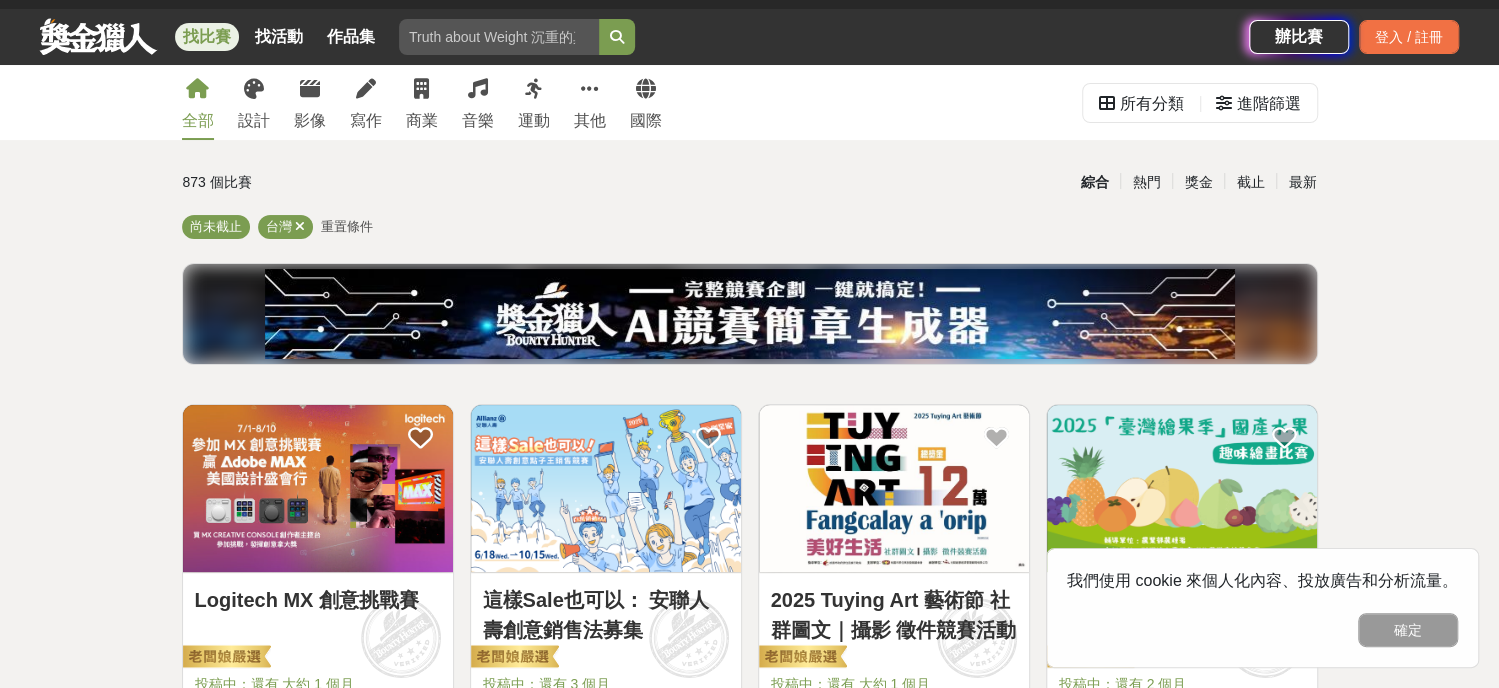 scroll, scrollTop: 0, scrollLeft: 0, axis: both 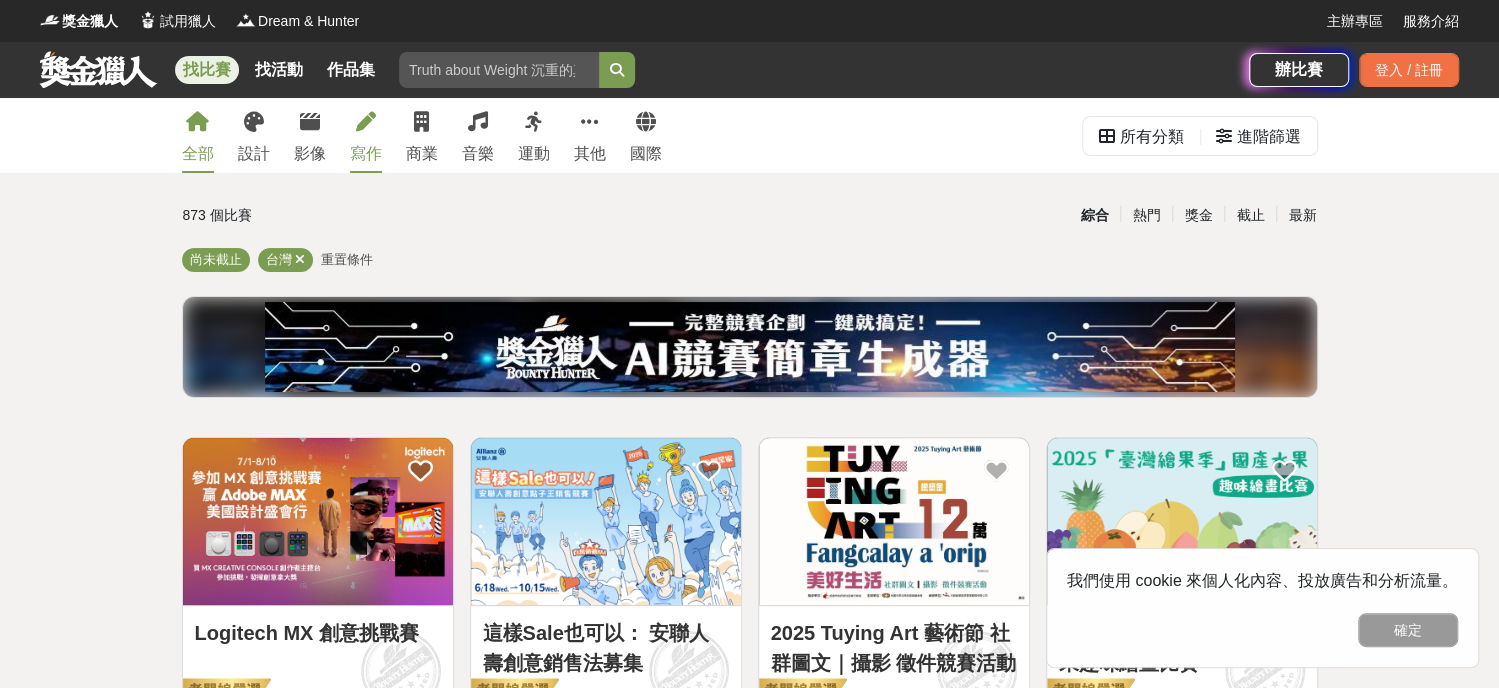 click on "寫作" at bounding box center [366, 154] 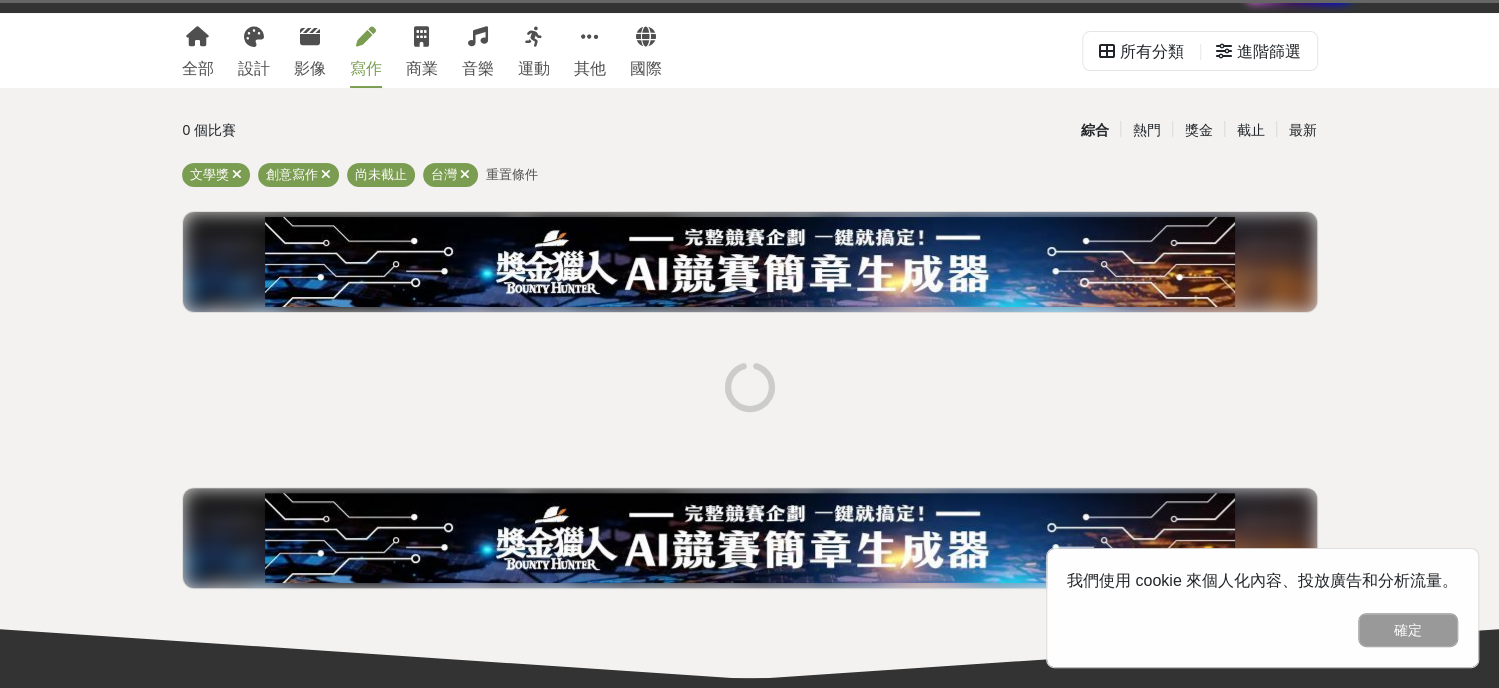 scroll, scrollTop: 200, scrollLeft: 0, axis: vertical 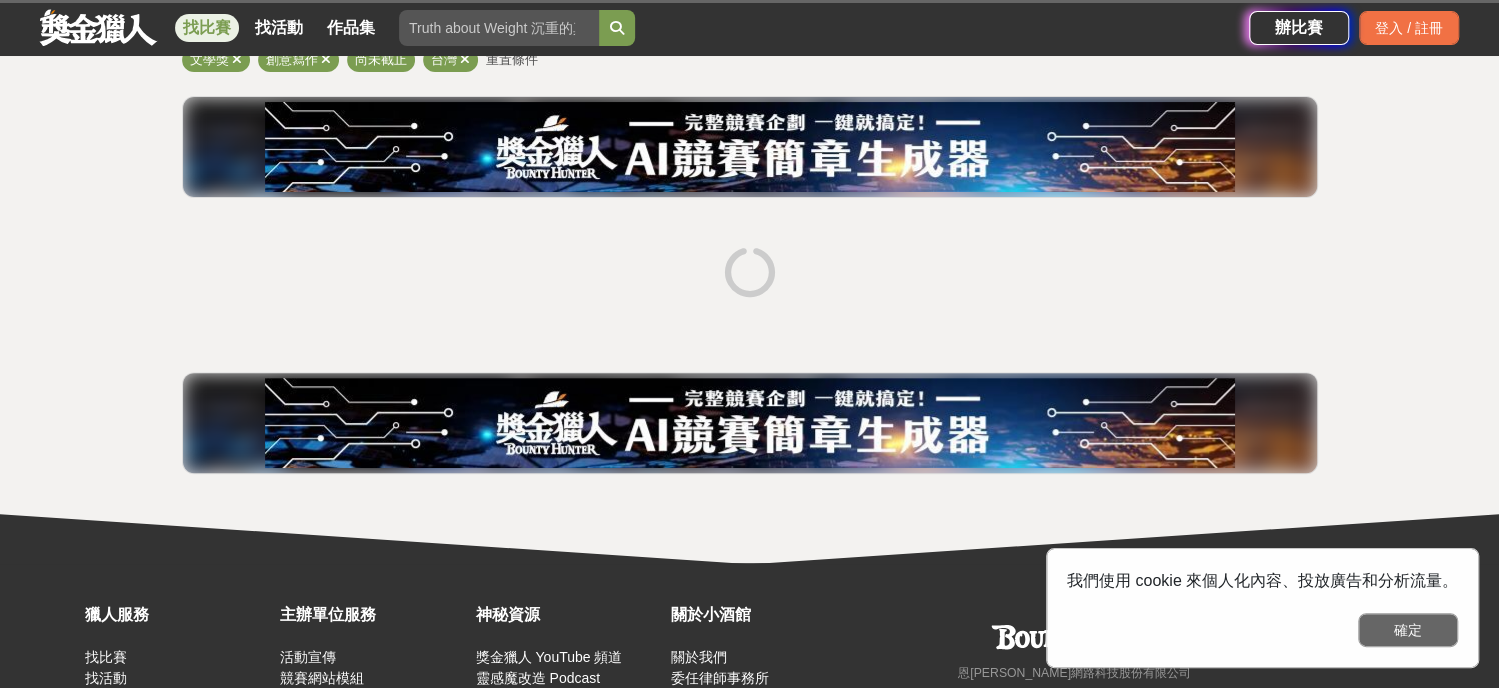 click on "確定" at bounding box center [1408, 630] 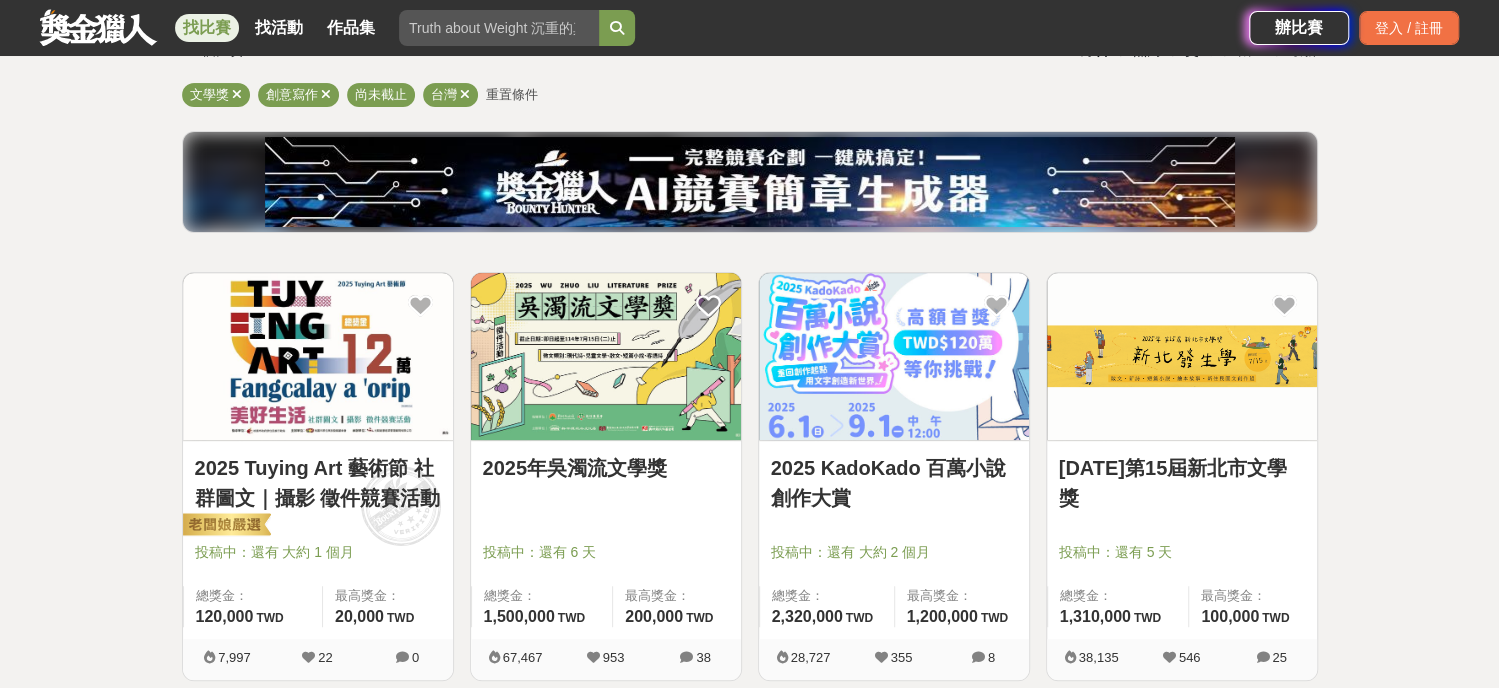 scroll, scrollTop: 200, scrollLeft: 0, axis: vertical 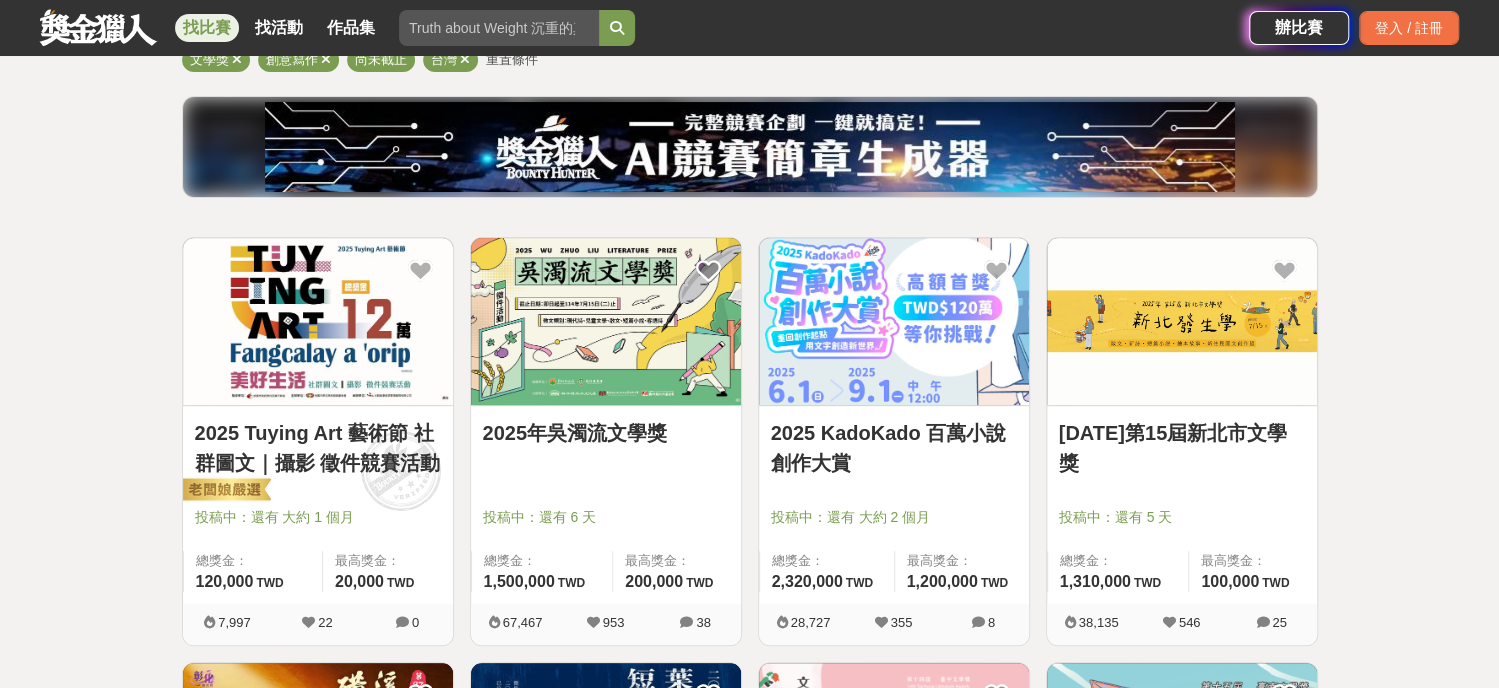 click on "2025年吳濁流文學獎" at bounding box center (606, 433) 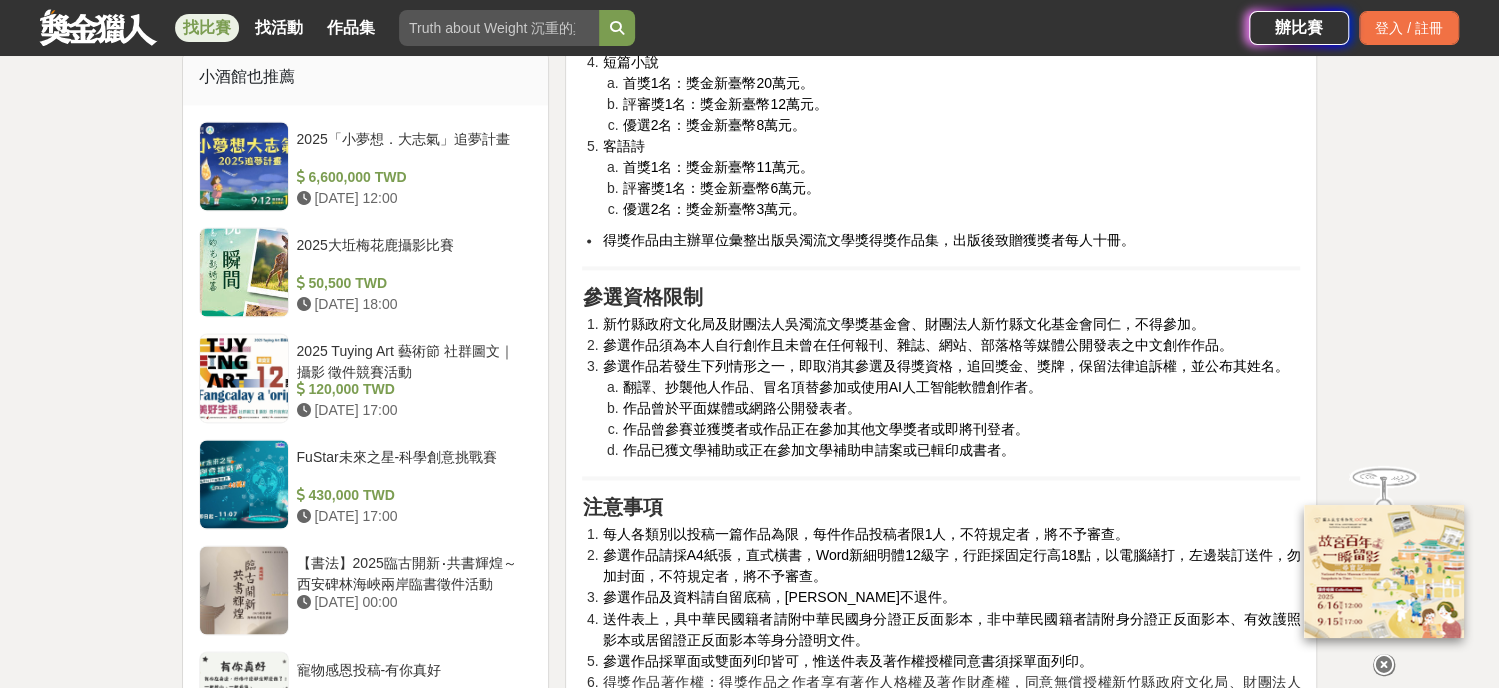 scroll, scrollTop: 1900, scrollLeft: 0, axis: vertical 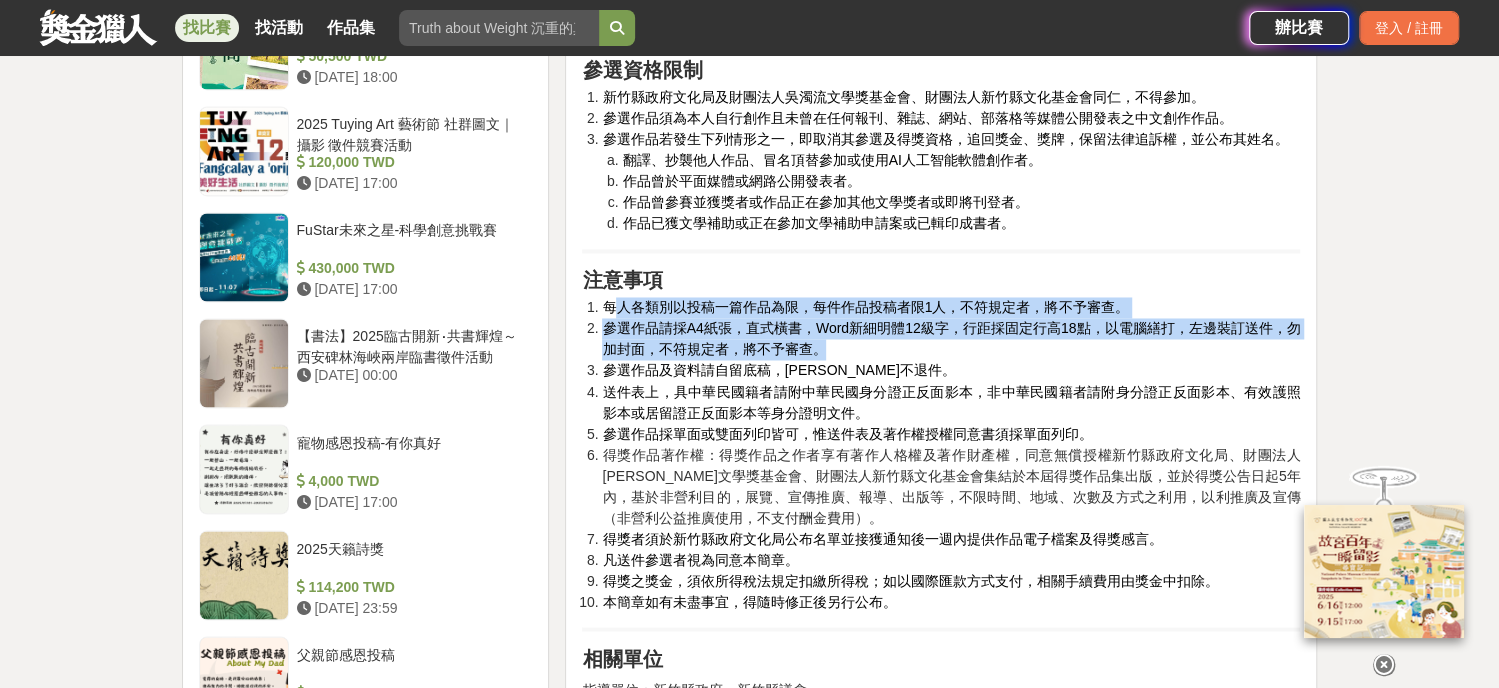 drag, startPoint x: 617, startPoint y: 347, endPoint x: 1161, endPoint y: 384, distance: 545.25684 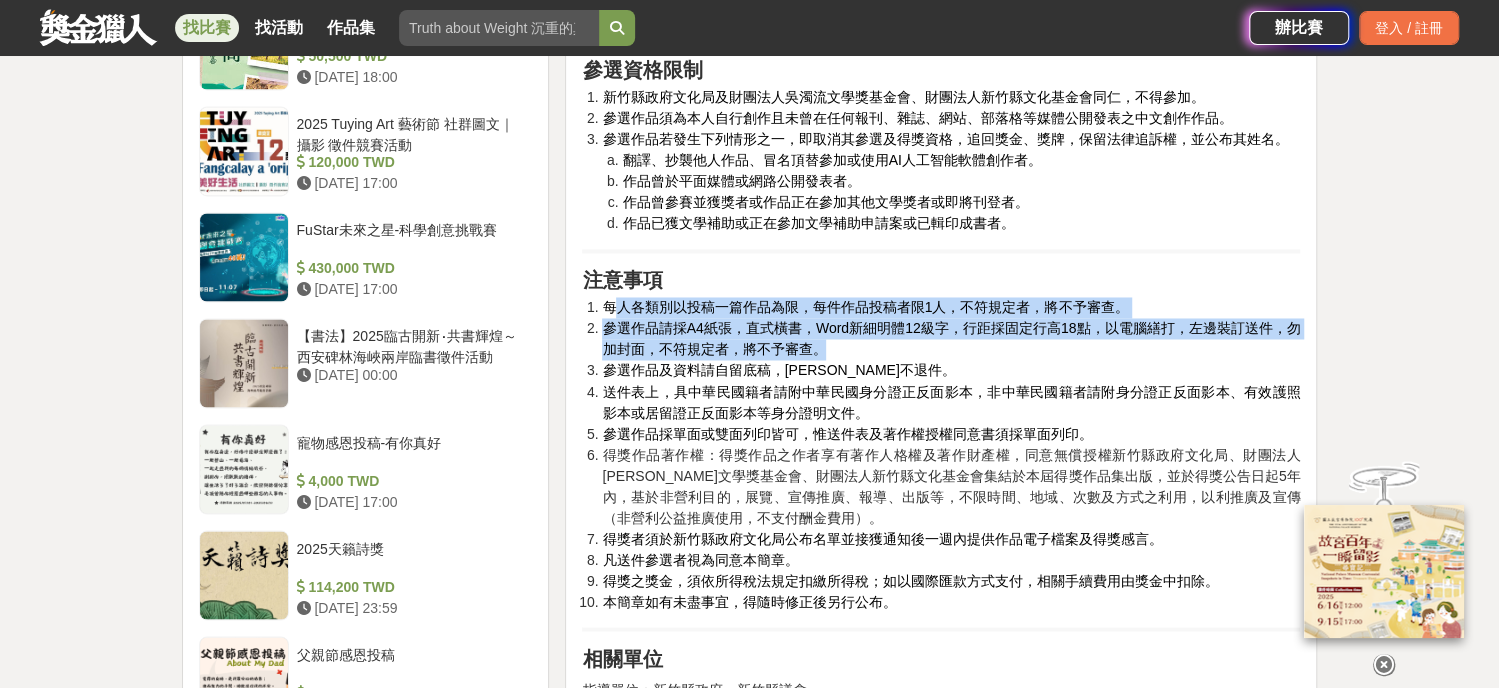 click on "每人各類別以投稿一篇作品為限，每件作品投稿者限1人，不符規定者，將不予審查。 參選作品請採A4紙張，直式橫書，Word新細明體12級字，行距採固定行高18點，以電腦繕打，左邊裝訂送件，勿加封面，不符規定者，將不予審查。 參選作品及資料請自留底稿，[PERSON_NAME]不退件。 送件表上，具中華民國籍者請附中華民國身分證正反面影本，非中華民國籍者請附身分證正反面影本、有效護照影本或居留證正反面影本等身分證明文件。 參選作品採單面或雙面列印皆可，惟送件表及著作權授權同意書須採單面列印。 得獎者須於新竹縣政府文化局公布名單並接獲通知後一週內提供作品電子檔案及得獎感言。 凡送件參選者視為同意本簡章。 得獎之獎金，須依所得稅法規定扣繳所得稅；如以國際匯款方式支付，相關手續費用由獎金中扣除。" at bounding box center [941, 454] 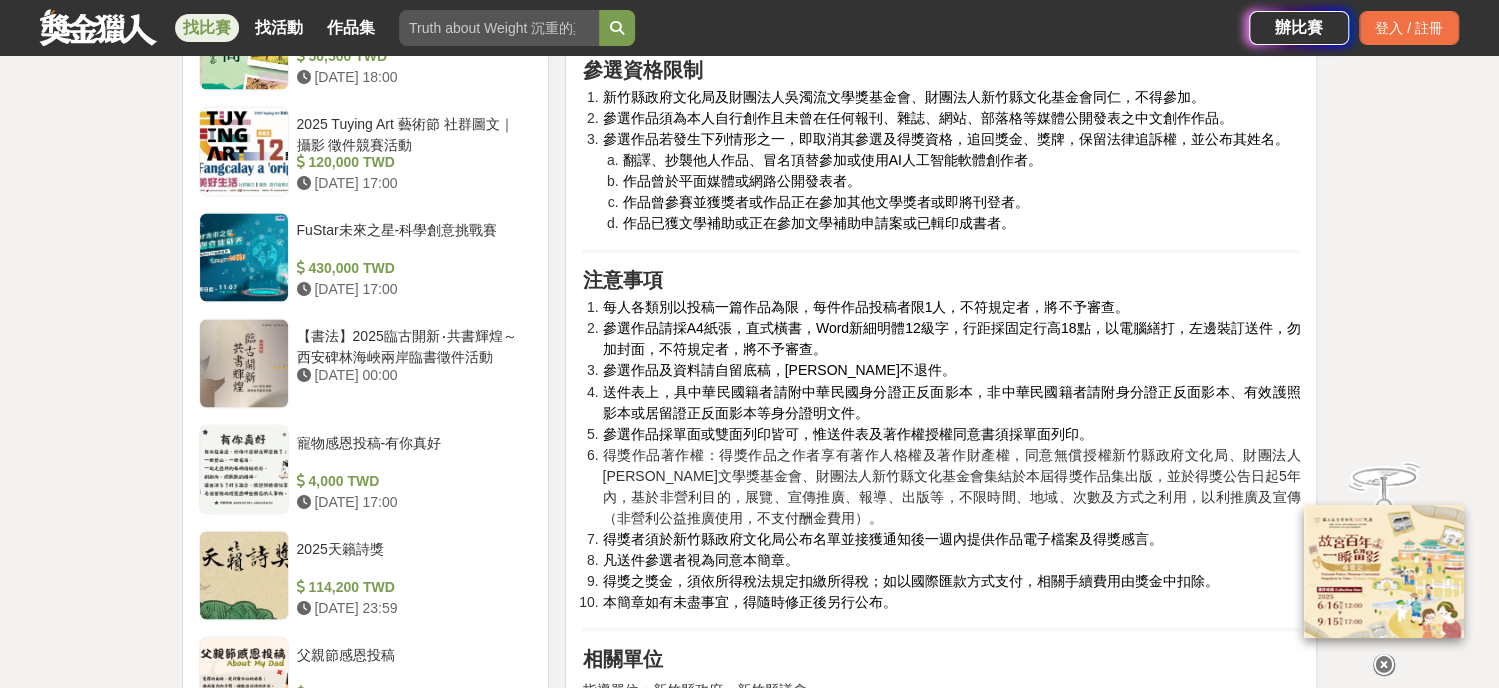 click on "參選作品及資料請自留底稿，[PERSON_NAME]不退件。" at bounding box center (951, 370) 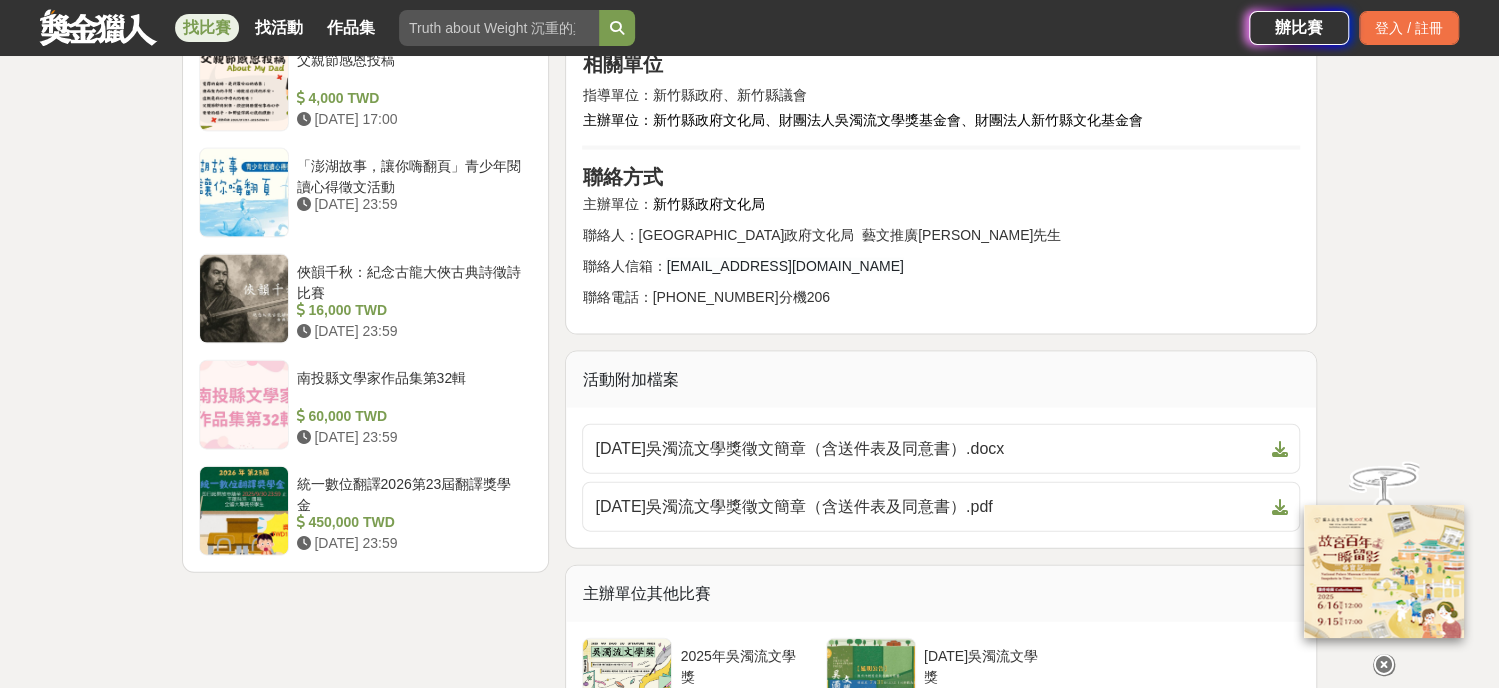 scroll, scrollTop: 2499, scrollLeft: 0, axis: vertical 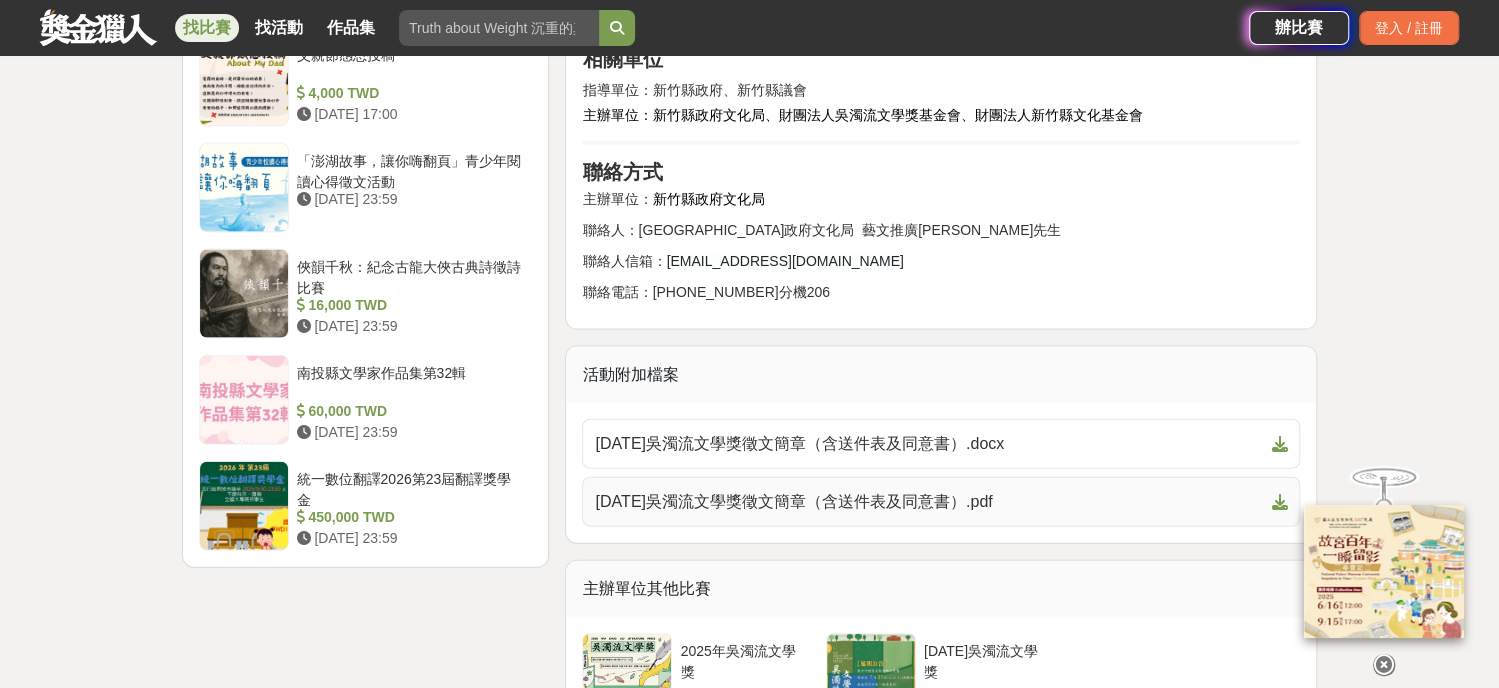 click on "[DATE]吳濁流文學獎徵文簡章（含送件表及同意書）.pdf" at bounding box center [929, 502] 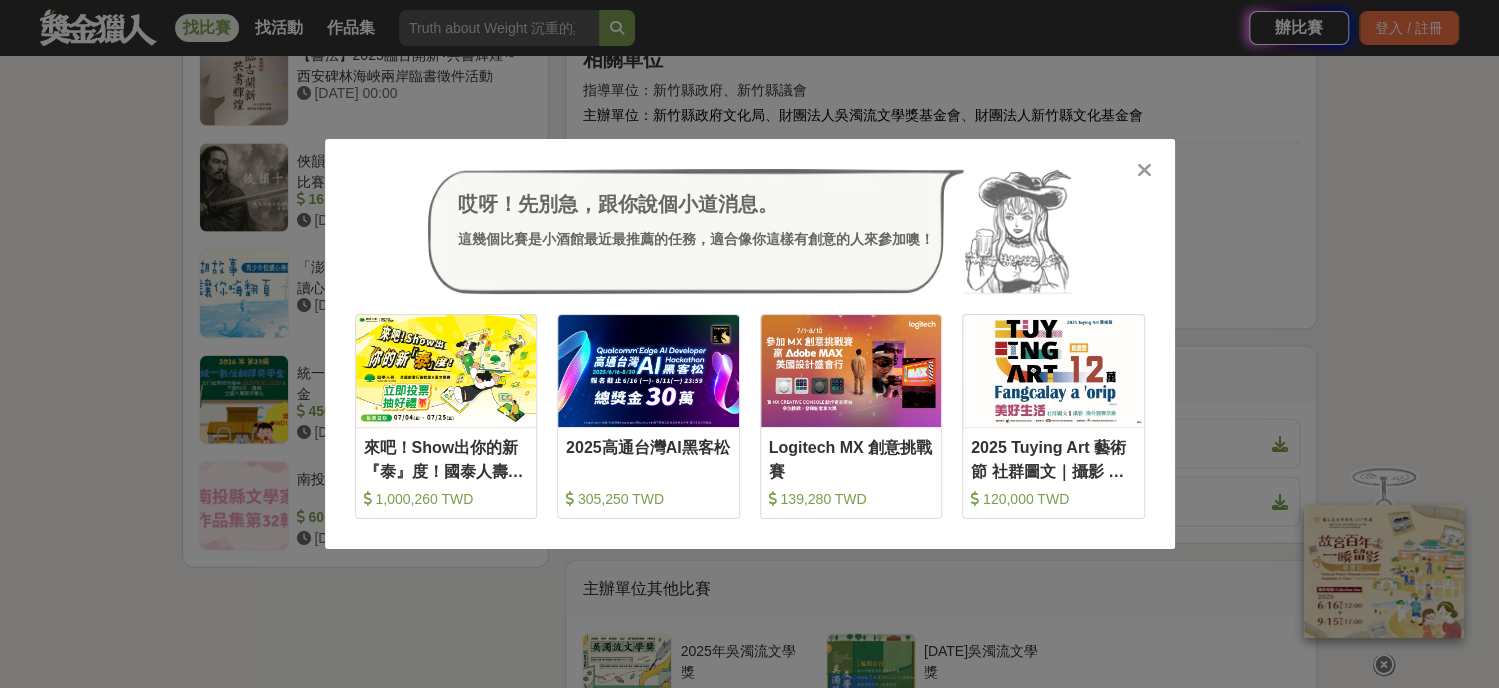 click at bounding box center [1144, 170] 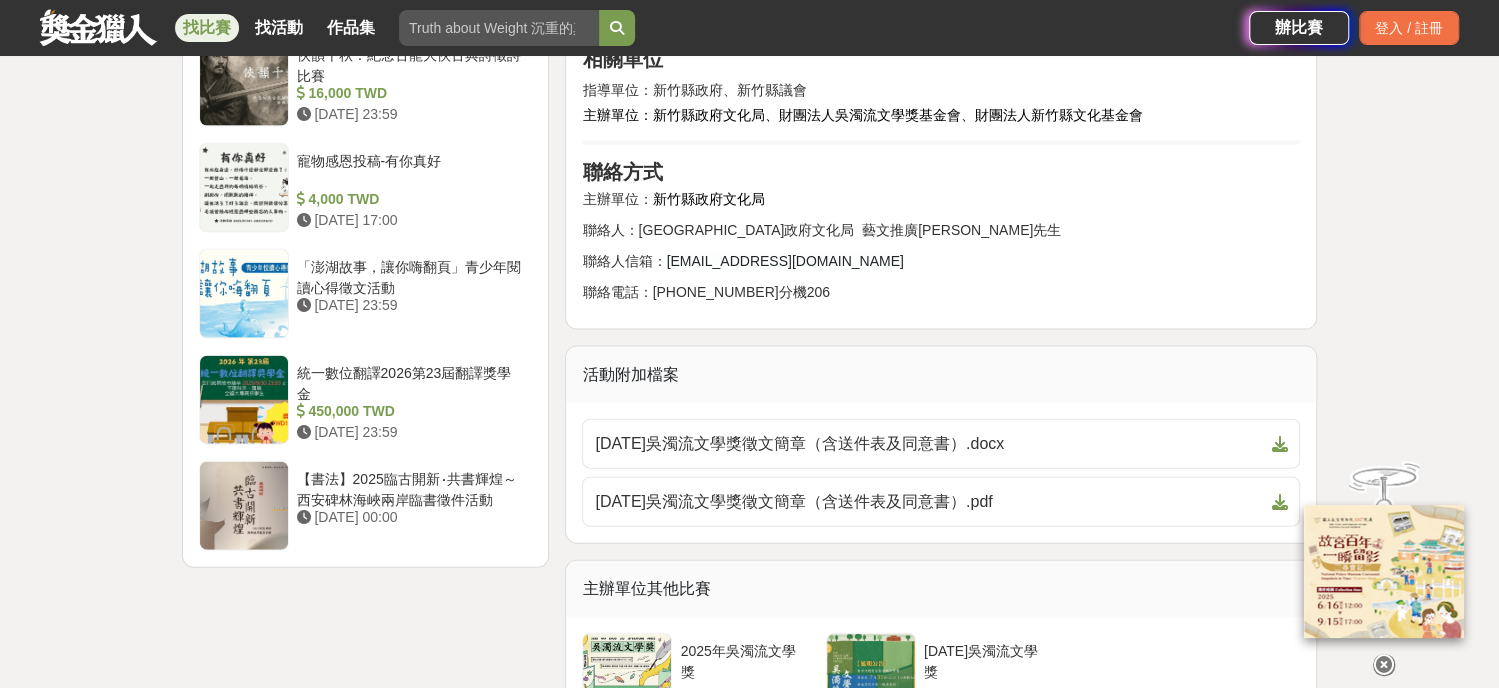 scroll, scrollTop: 1900, scrollLeft: 0, axis: vertical 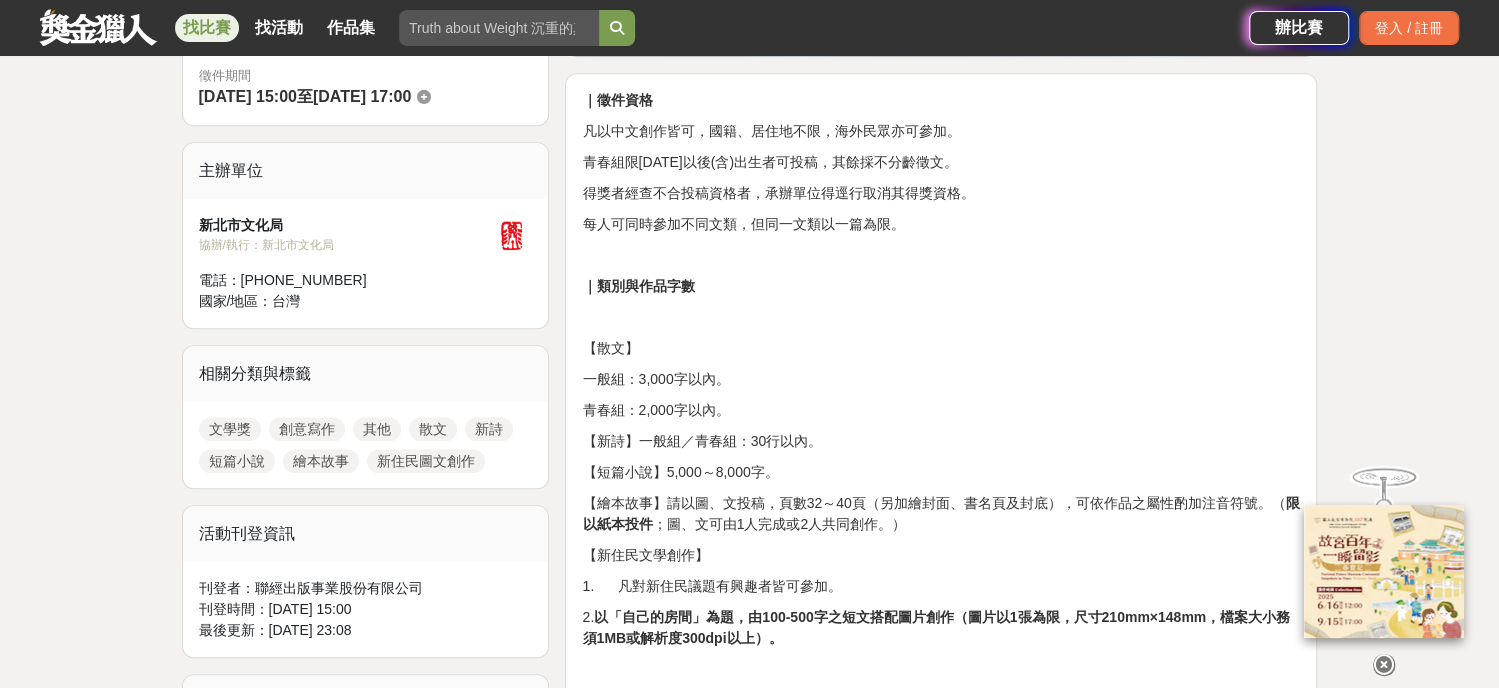 click on "青春組限2007年1月1日以後(含)出生者可投稿，其餘採不分齡徵文。" at bounding box center [941, 162] 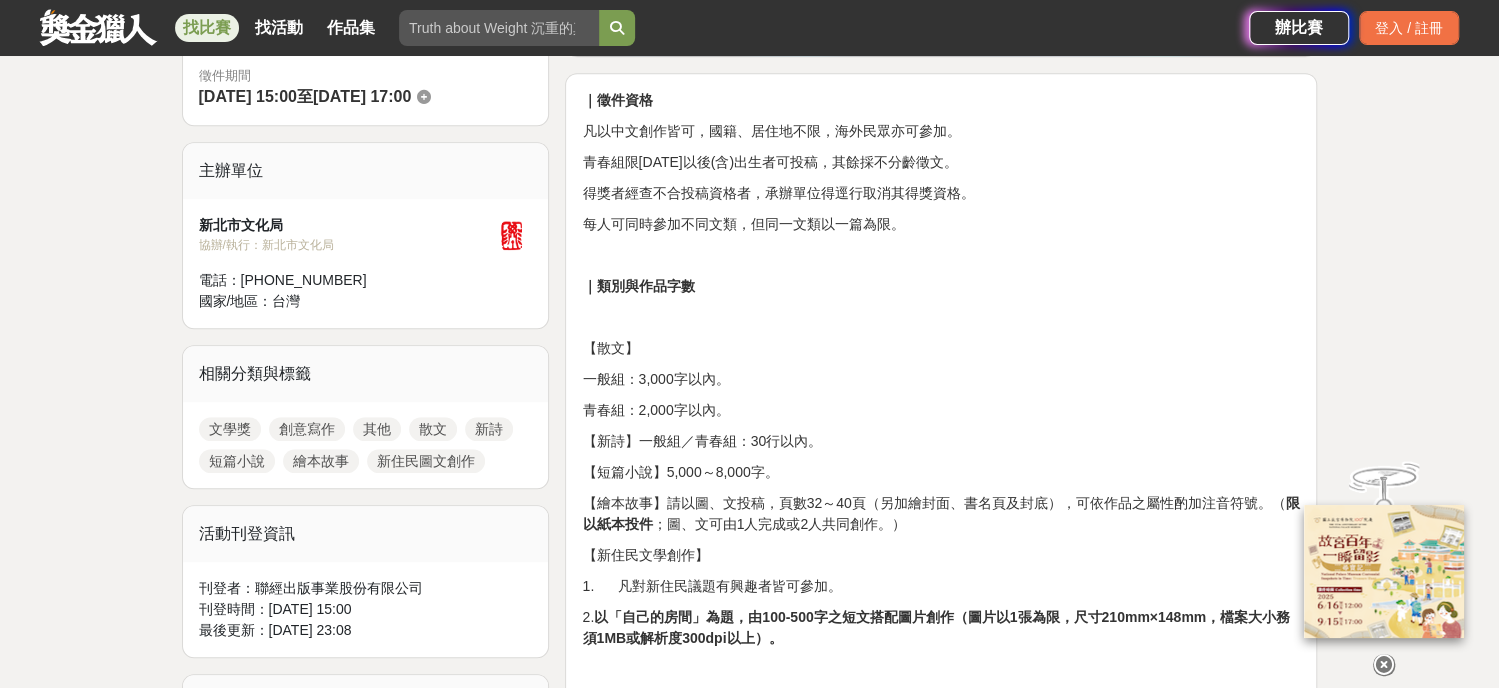 click on "得獎者經查不合投稿資格者，承辦單位得逕行取消其得獎資格。" at bounding box center (941, 193) 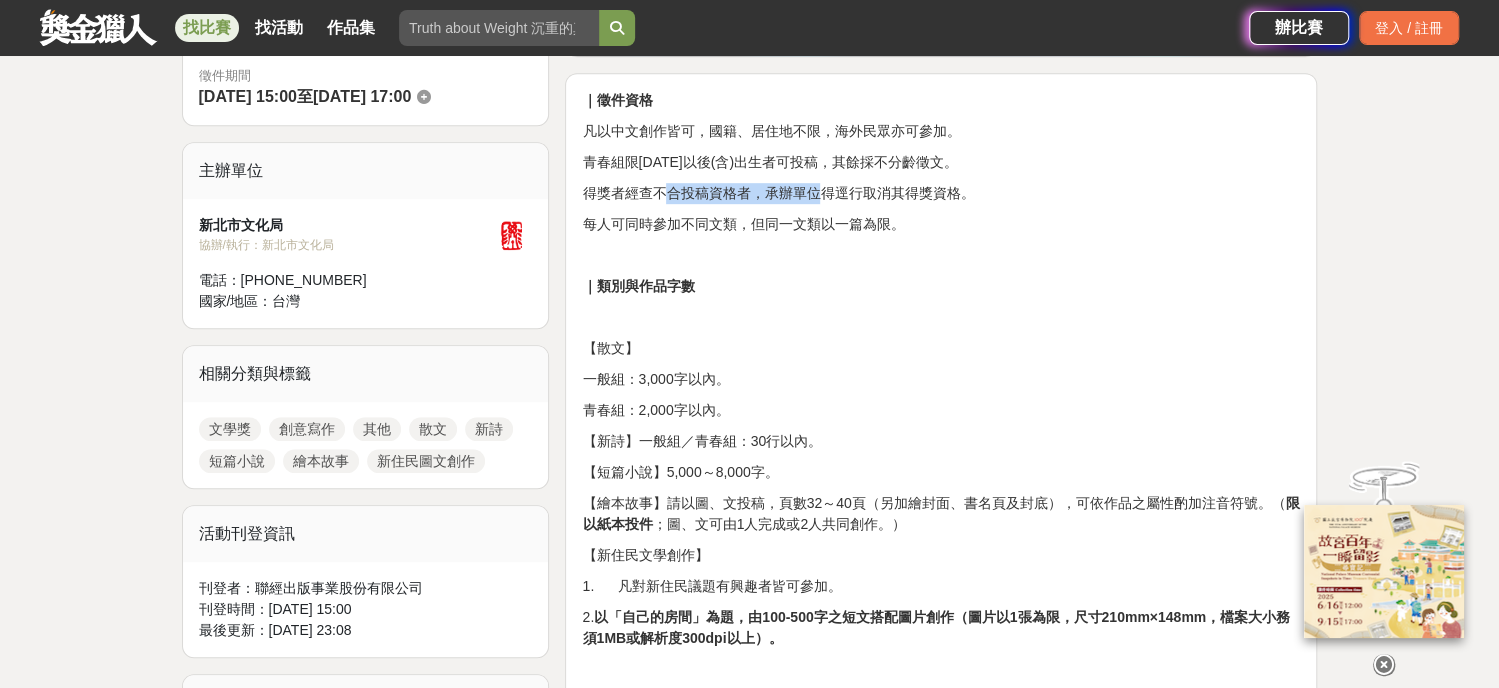 drag, startPoint x: 665, startPoint y: 185, endPoint x: 821, endPoint y: 172, distance: 156.54073 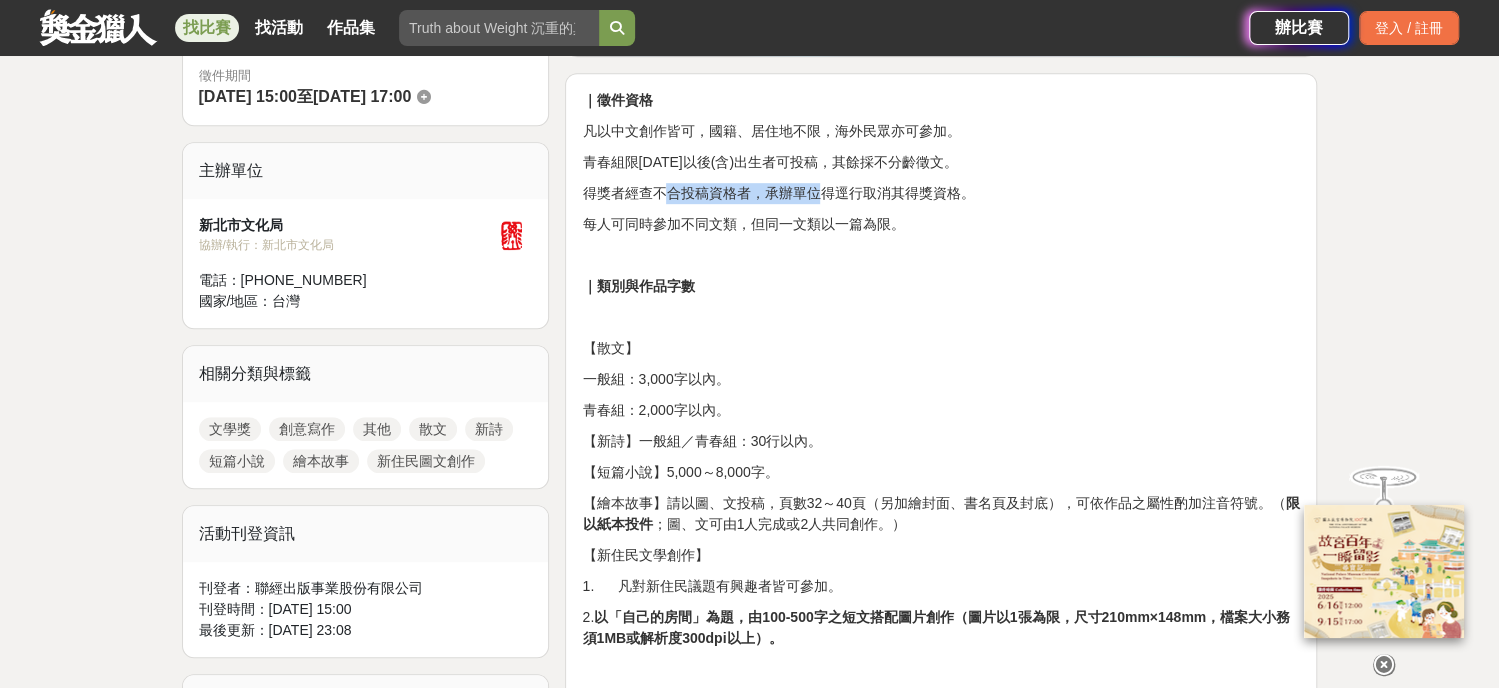click on "｜徵件資格 凡以中文創作皆可，國籍、居住地不限，海外民眾亦可參加。 青春組限2007年1月1日以後(含)出生者可投稿，其餘採不分齡徵文。 得獎者經查不合投稿資格者，承辦單位得逕行取消其得獎資格。 每人可同時參加不同文類，但同一文類以一篇為限。   ｜類別與作品字數   【散文】 一般組：3,000字以內。 青春組：2,000字以內。  【新詩】一般組／青春組：30行以內。  【短篇小說】5,000～8,000字。  【繪本故事】請以圖、文投稿，頁數32～40頁（另加繪封面、書名頁及封底），可依作品之屬性酌加注音符號。（ 限以紙本投件 ；圖、文可由1人完成或2人共同創作。）  【新住民文學創作】 1.      凡對新住民議題有興趣者皆可參加。 2.         ｜評選方式 資格審查：由承辦單位審定。   ｜獎勵辦法 類別 組別 獎項 獎金 獎座 【散文】 一般組 首獎1名 獎座1座" at bounding box center (941, 1590) 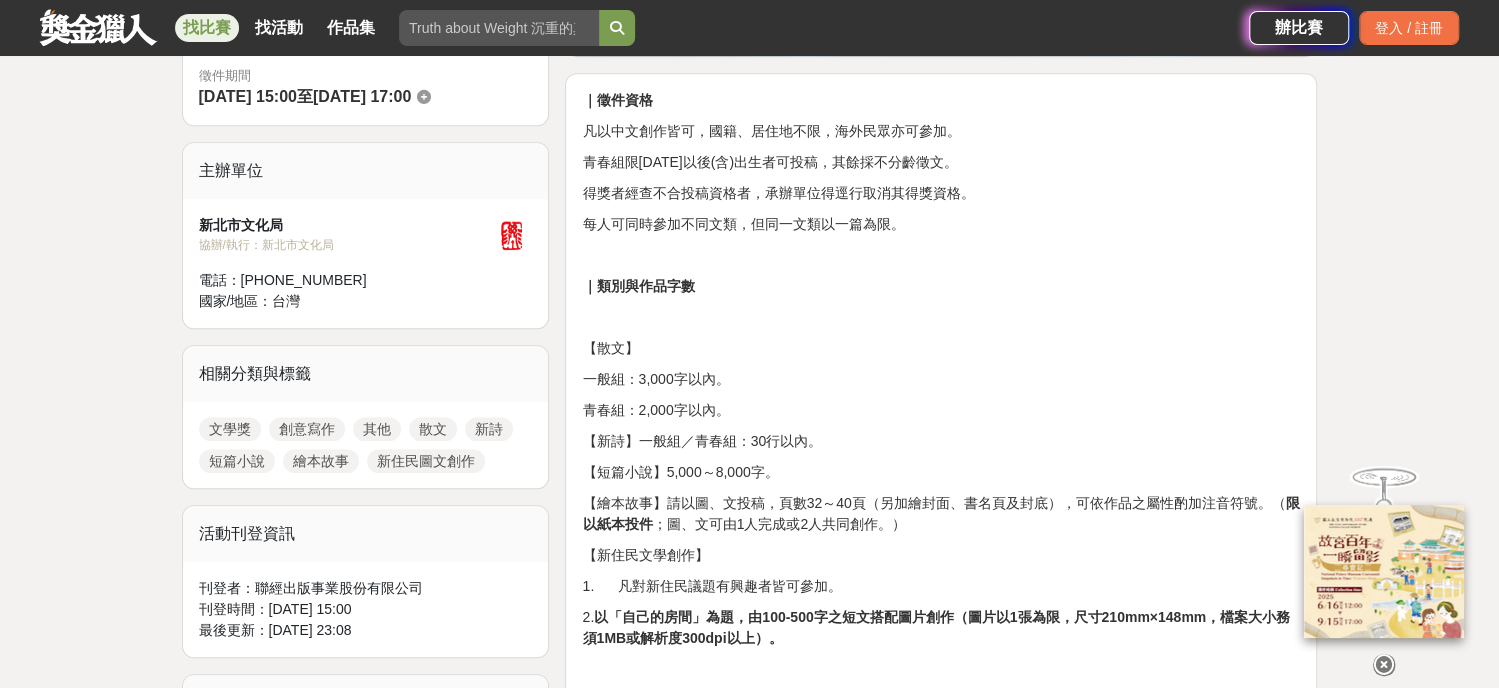 click on "每人可同時參加不同文類，但同一文類以一篇為限。" at bounding box center (941, 224) 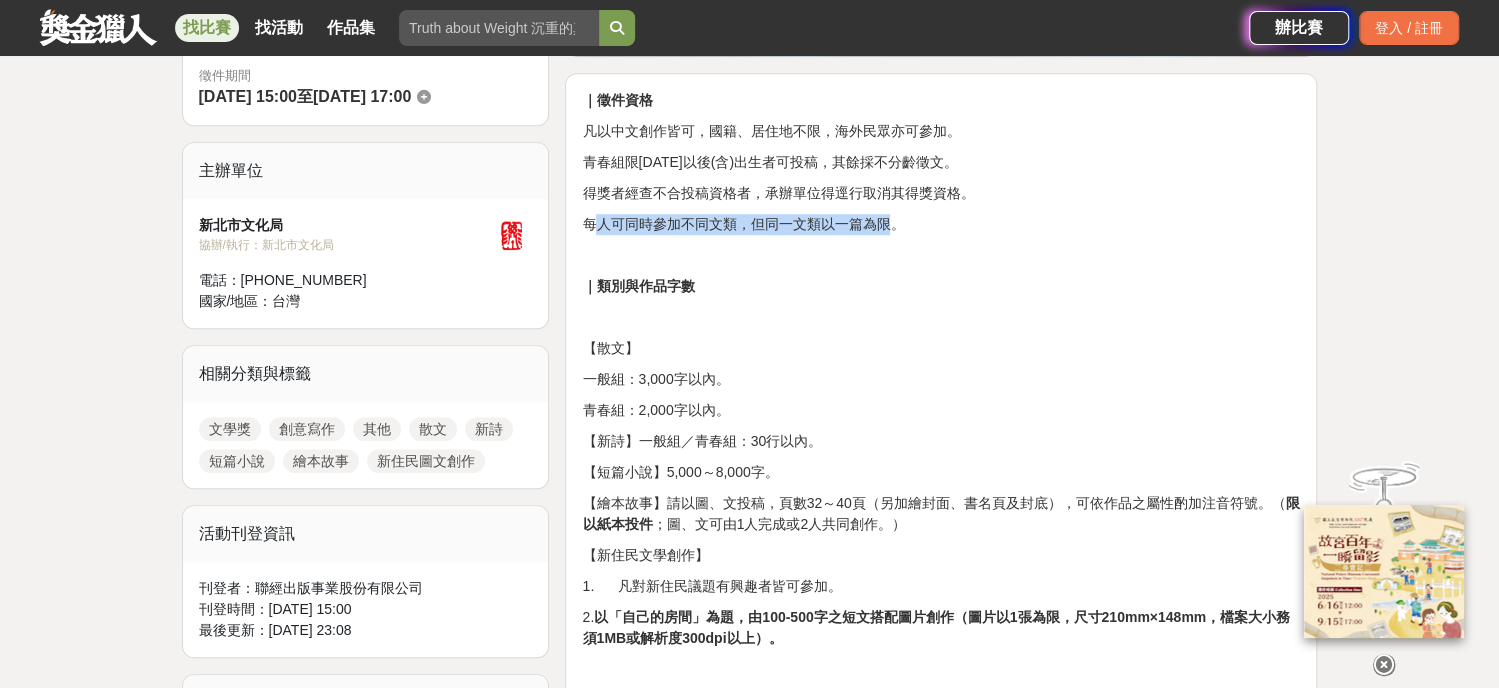drag, startPoint x: 598, startPoint y: 227, endPoint x: 890, endPoint y: 205, distance: 292.8276 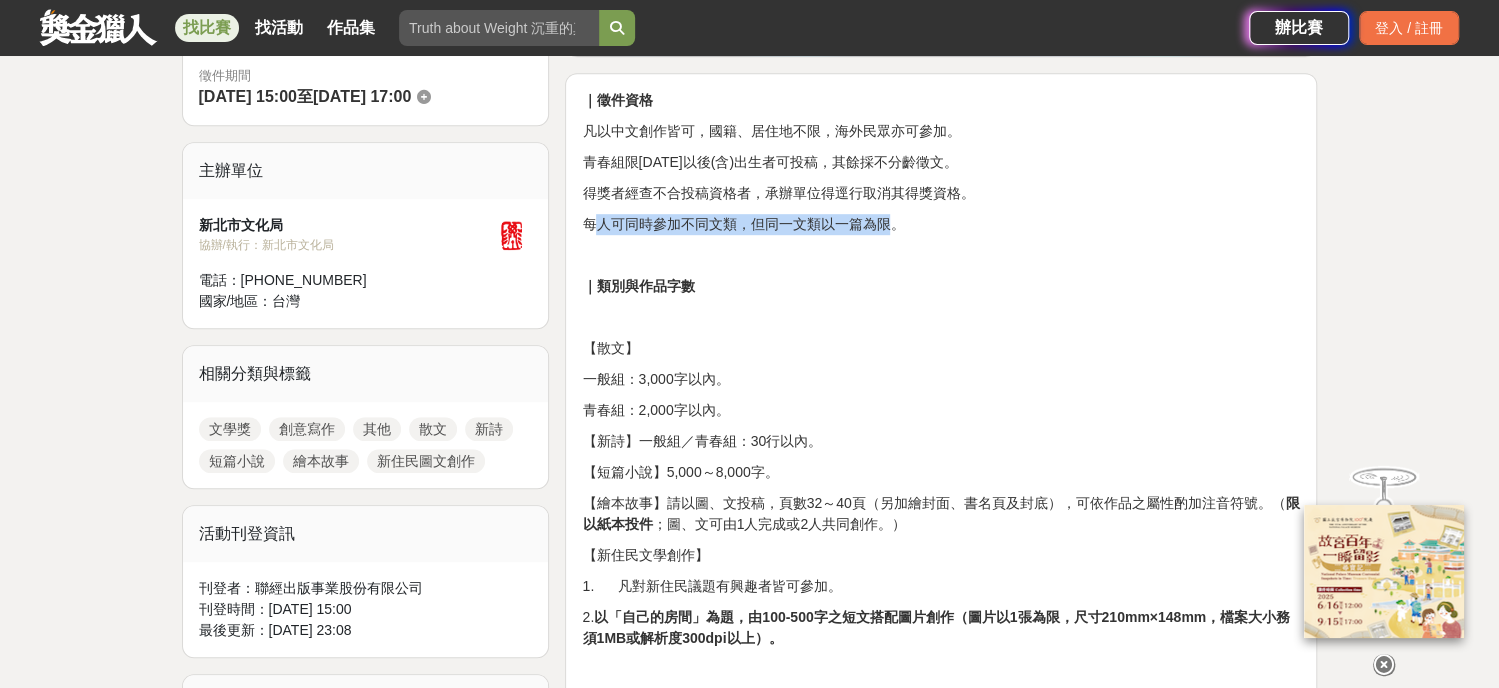 click on "｜徵件資格 凡以中文創作皆可，國籍、居住地不限，海外民眾亦可參加。 青春組限2007年1月1日以後(含)出生者可投稿，其餘採不分齡徵文。 得獎者經查不合投稿資格者，承辦單位得逕行取消其得獎資格。 每人可同時參加不同文類，但同一文類以一篇為限。   ｜類別與作品字數   【散文】 一般組：3,000字以內。 青春組：2,000字以內。  【新詩】一般組／青春組：30行以內。  【短篇小說】5,000～8,000字。  【繪本故事】請以圖、文投稿，頁數32～40頁（另加繪封面、書名頁及封底），可依作品之屬性酌加注音符號。（ 限以紙本投件 ；圖、文可由1人完成或2人共同創作。）  【新住民文學創作】 1.      凡對新住民議題有興趣者皆可參加。 2.         ｜評選方式 資格審查：由承辦單位審定。   ｜獎勵辦法 類別 組別 獎項 獎金 獎座 【散文】 一般組 首獎1名 獎座1座" at bounding box center [941, 1590] 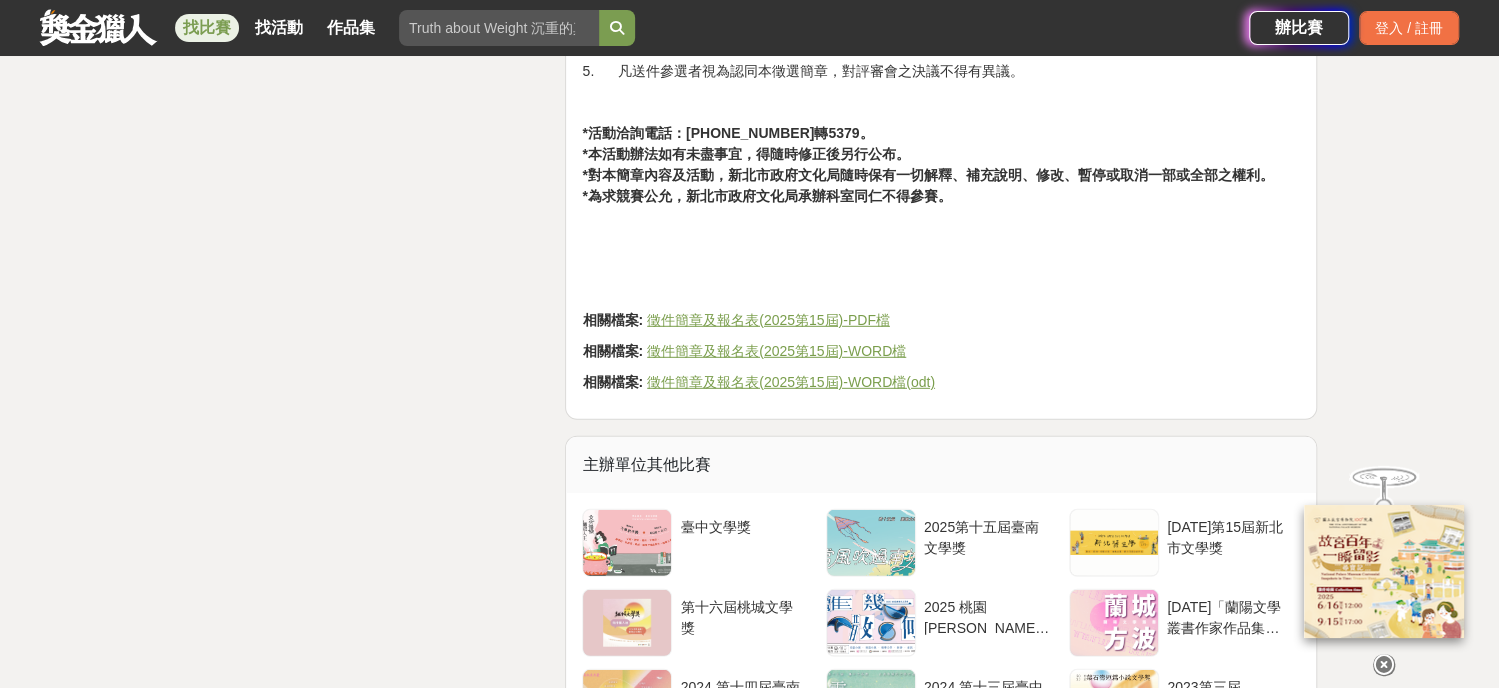 scroll, scrollTop: 3299, scrollLeft: 0, axis: vertical 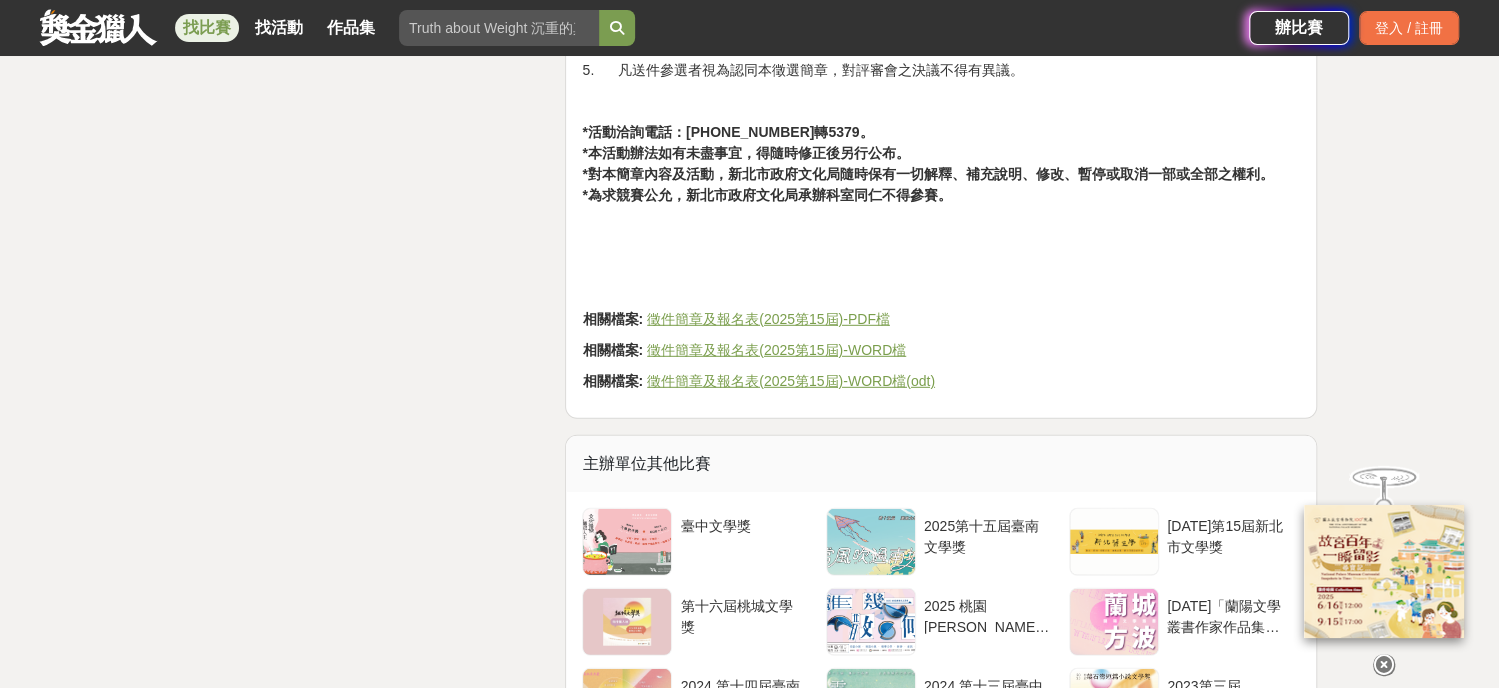 click on "徵件簡章及報名表(2025第15屆)-PDF檔" at bounding box center (768, 319) 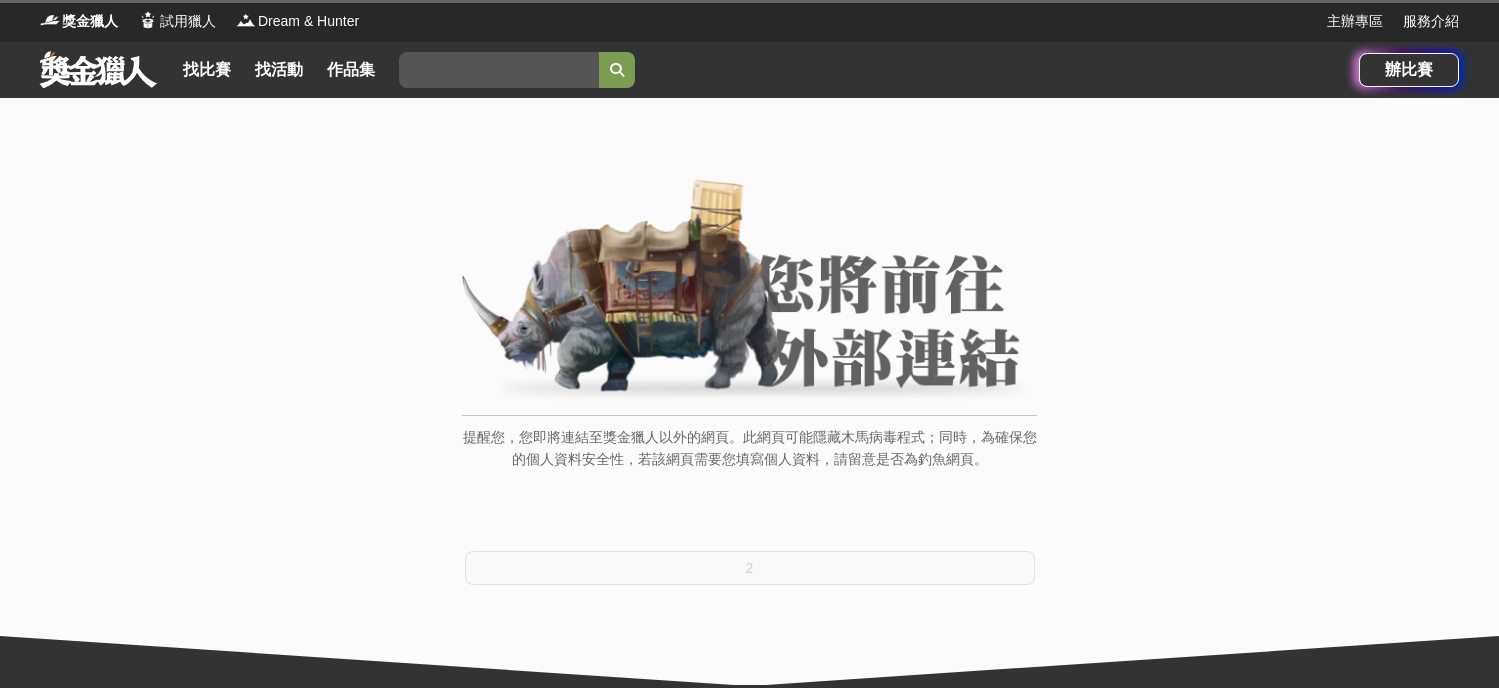 scroll, scrollTop: 0, scrollLeft: 0, axis: both 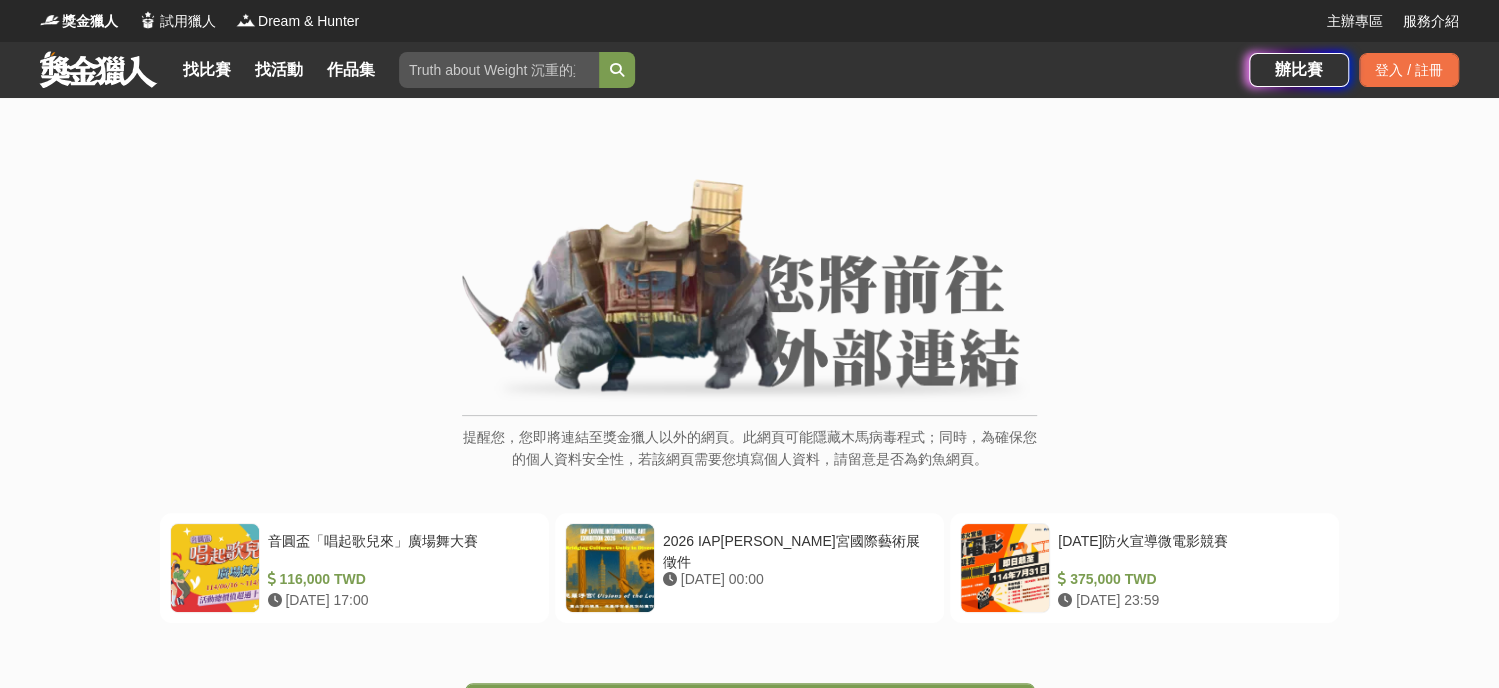 click on "提醒您，您即將連結至獎金獵人以外的網頁。此網頁可能隱藏木馬病毒程式；同時，為確保您的個人資料安全性，若該網頁需要您填寫個人資料，請留意是否為釣魚網頁。" at bounding box center [749, 458] 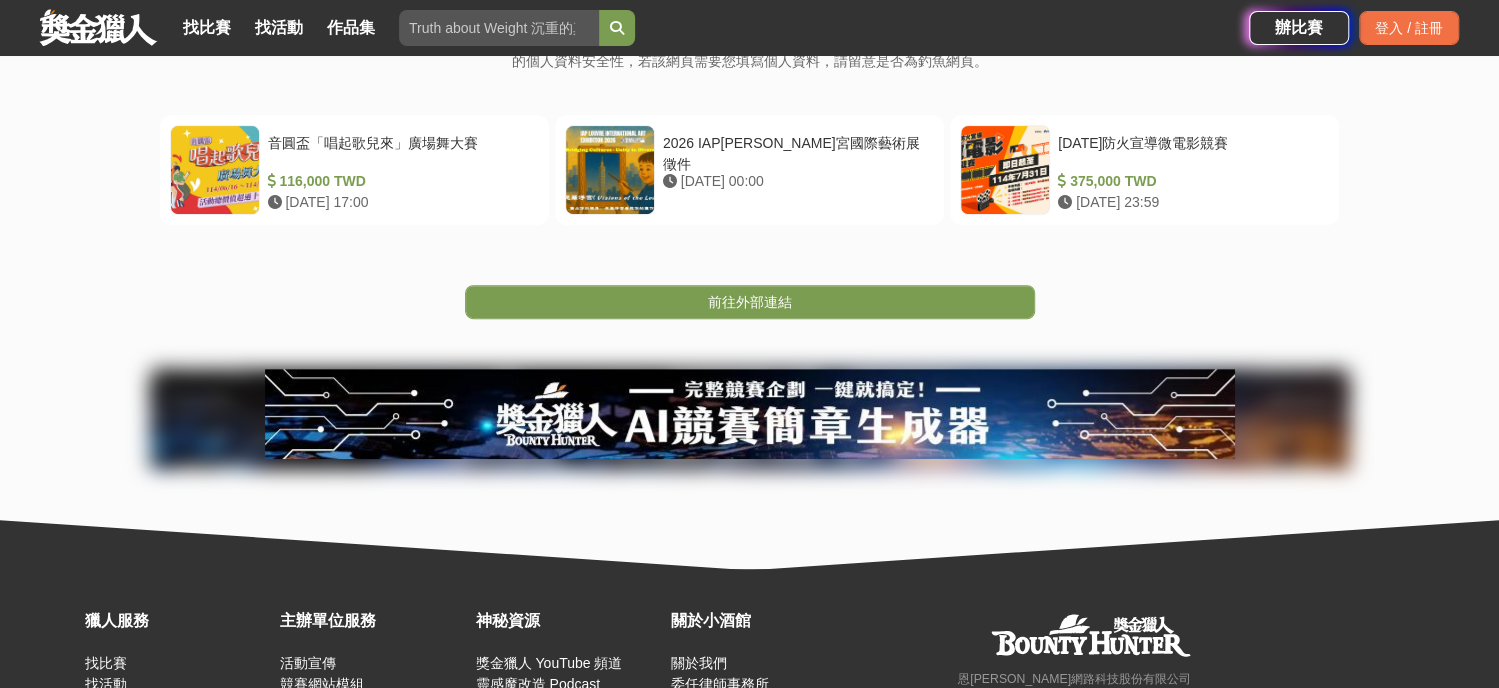 scroll, scrollTop: 400, scrollLeft: 0, axis: vertical 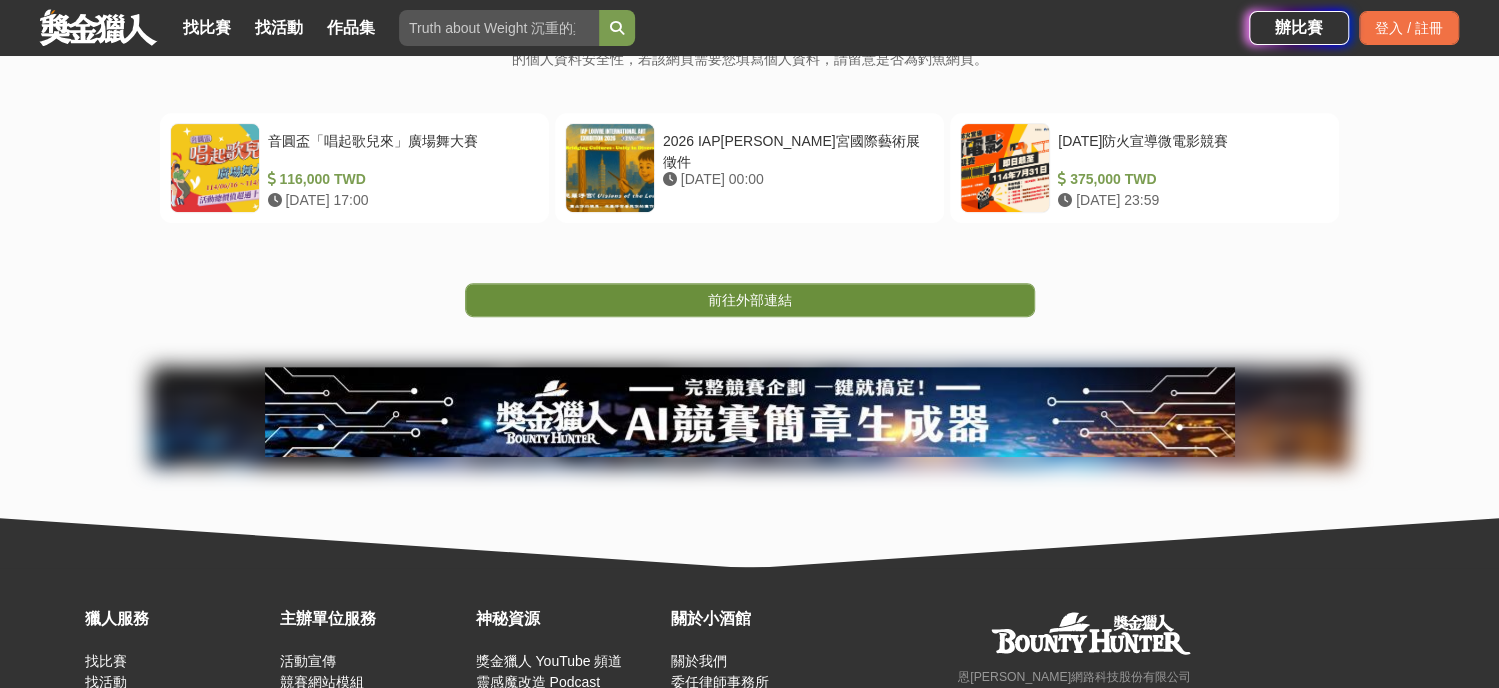 click on "前往外部連結" at bounding box center [750, 300] 